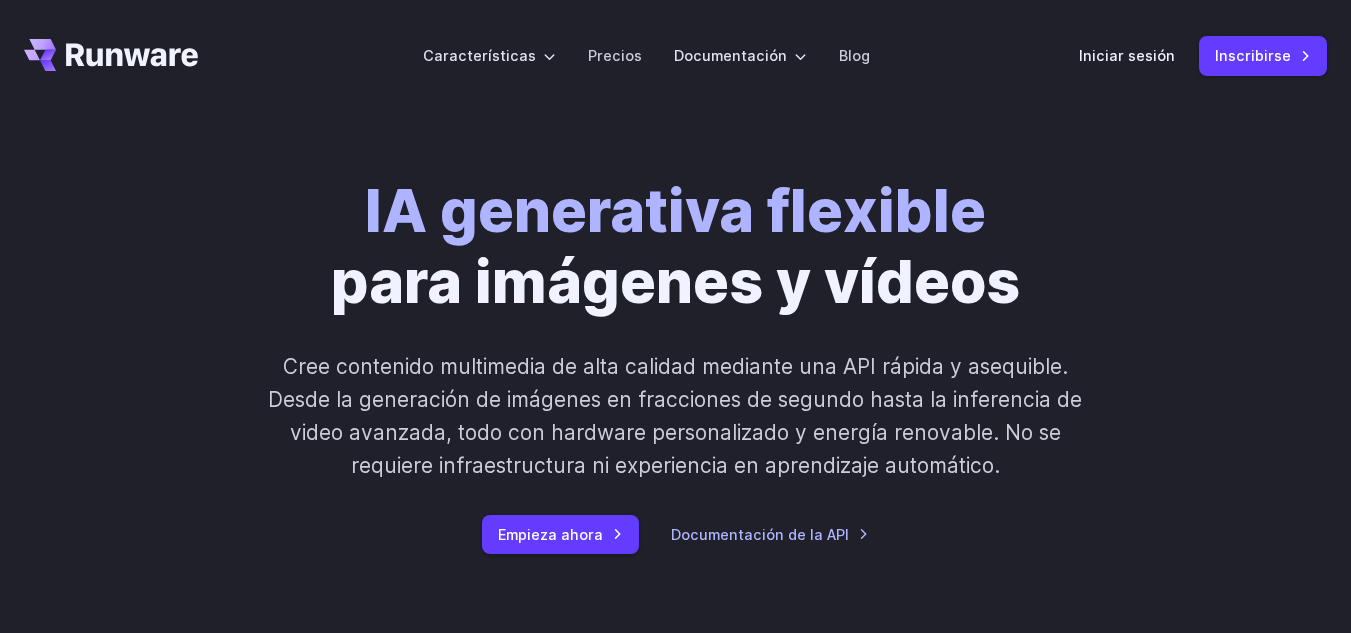 scroll, scrollTop: 0, scrollLeft: 0, axis: both 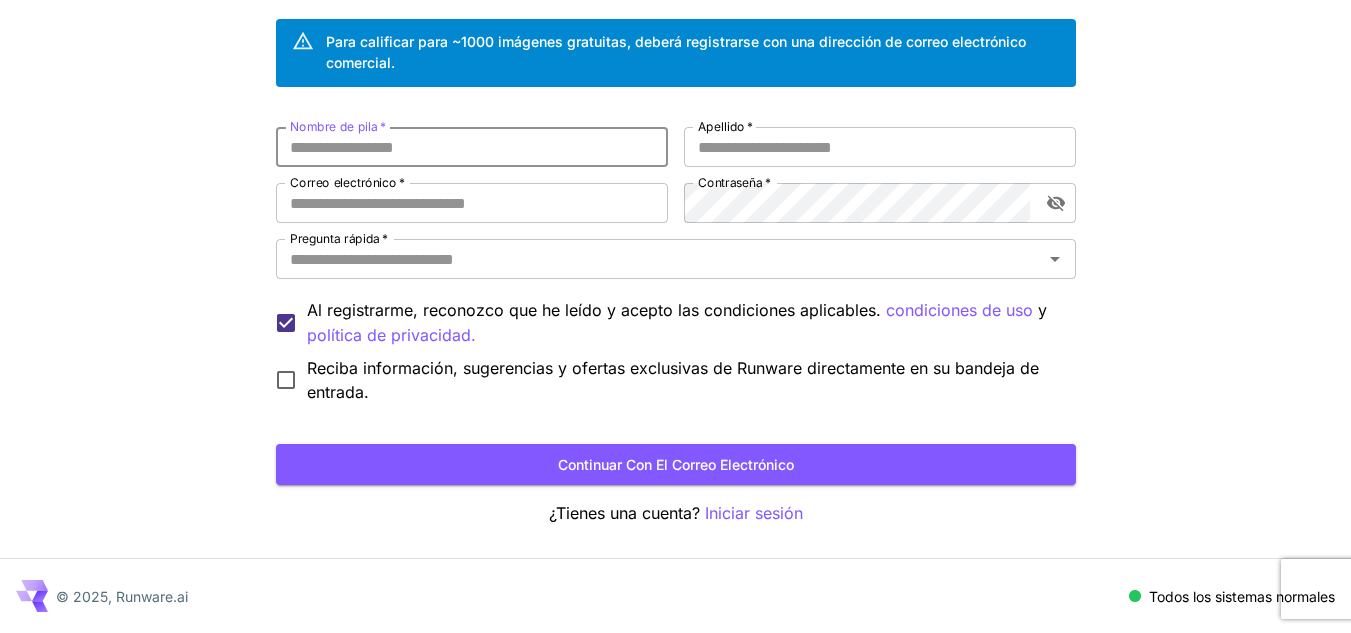 click on "Nombre de pila    *" at bounding box center (472, 147) 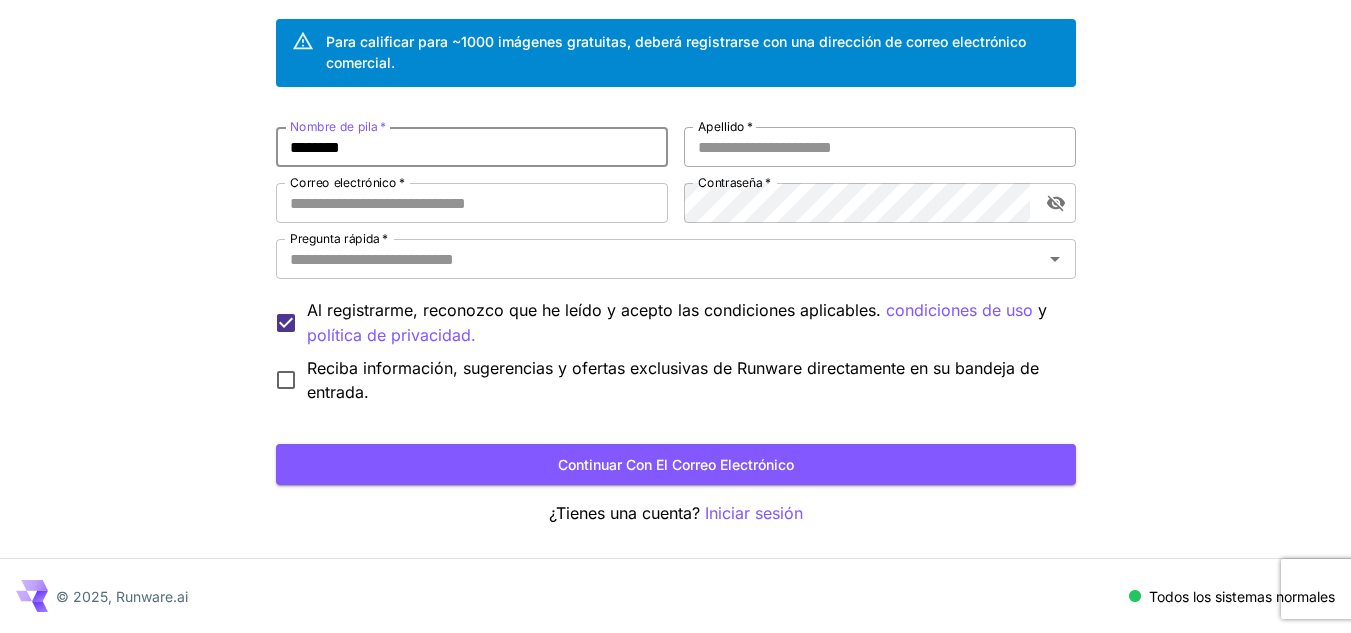 type on "********" 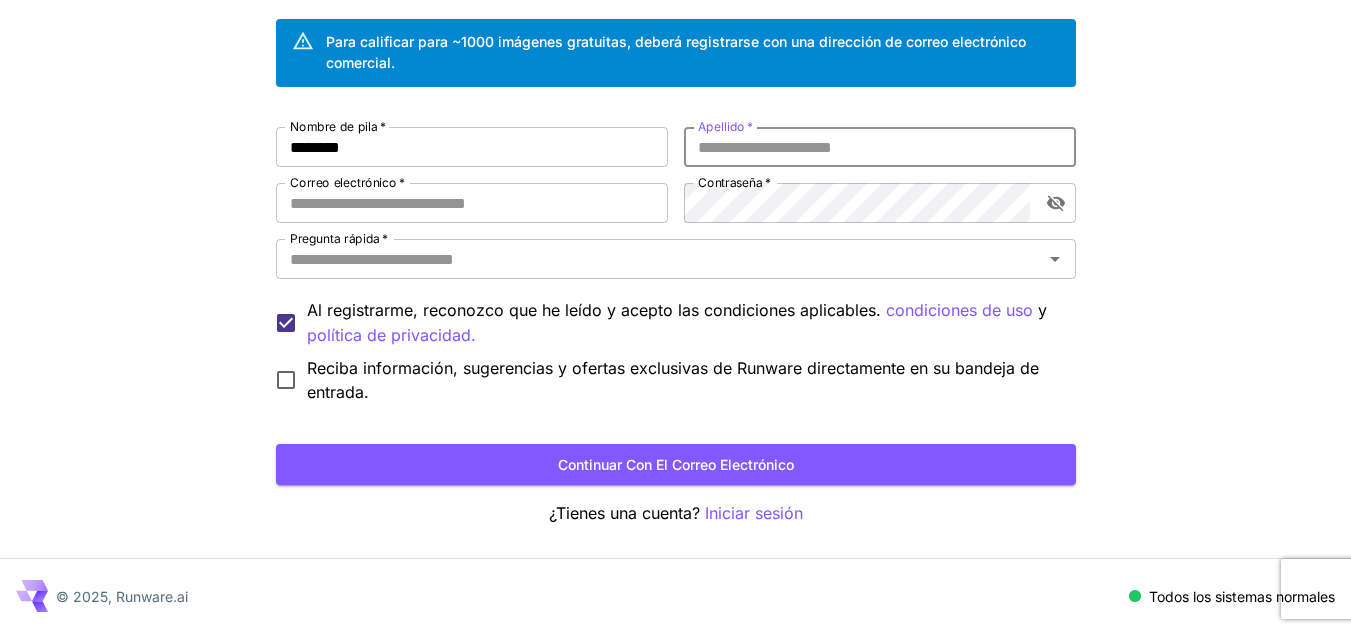 click on "Apellido    *" at bounding box center (880, 147) 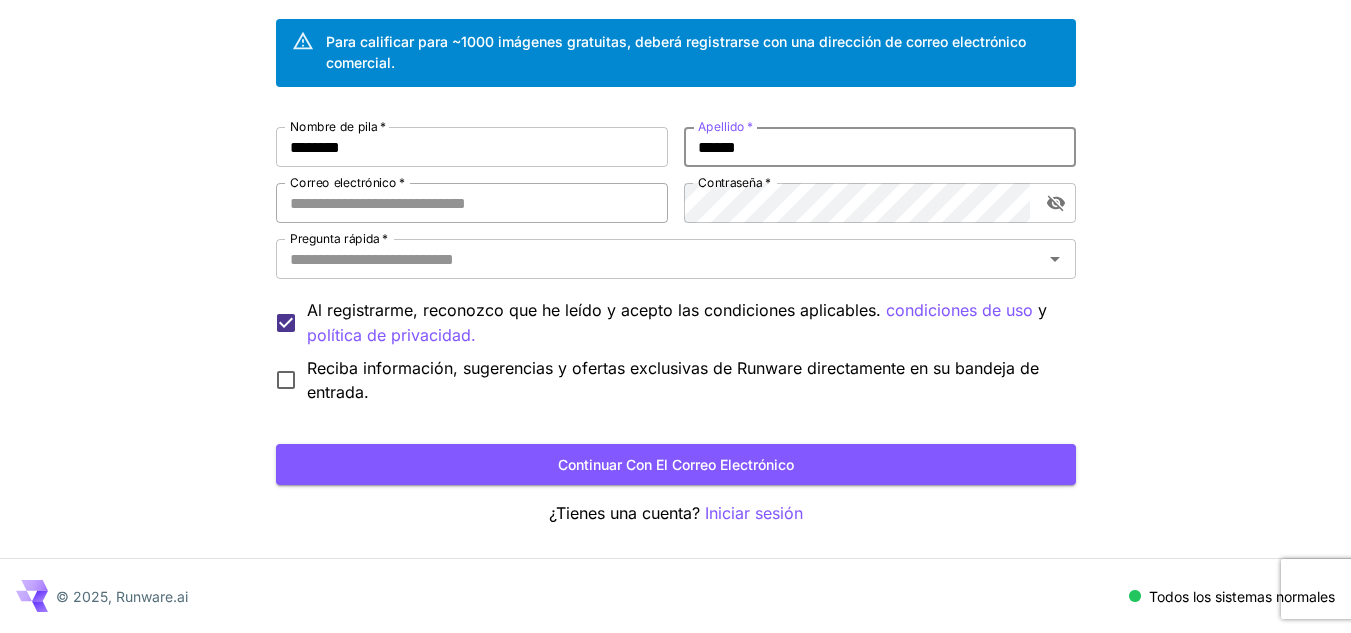 type on "******" 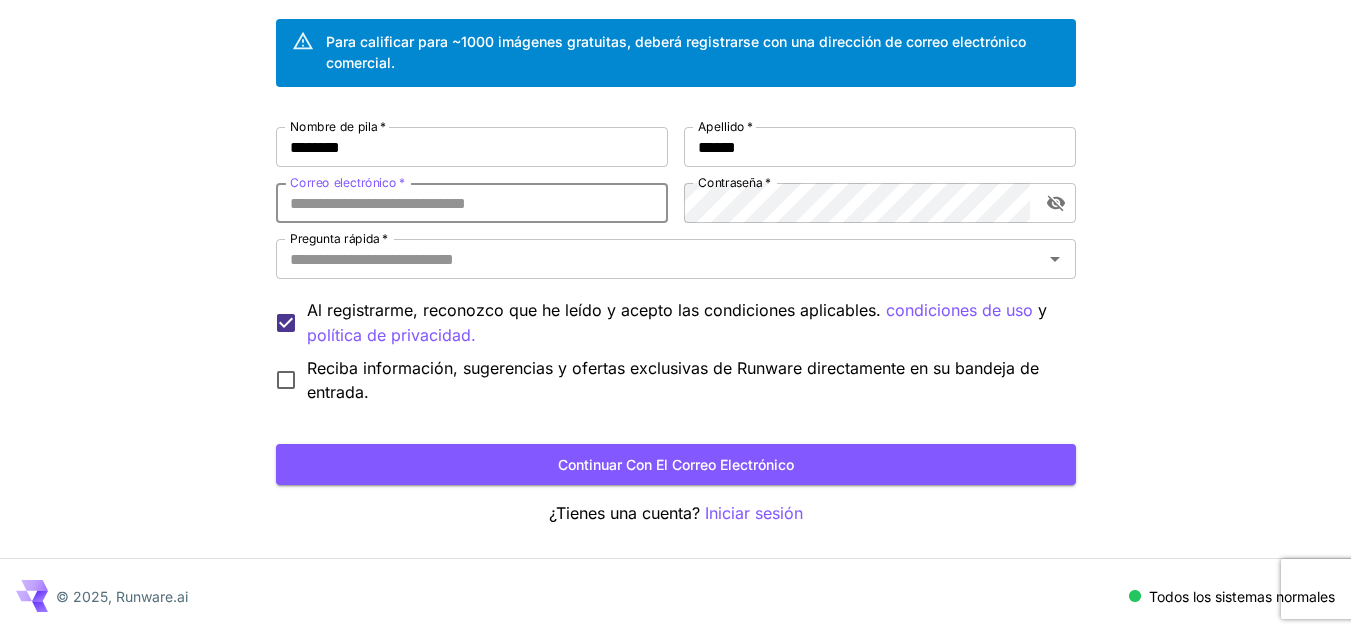 type on "**********" 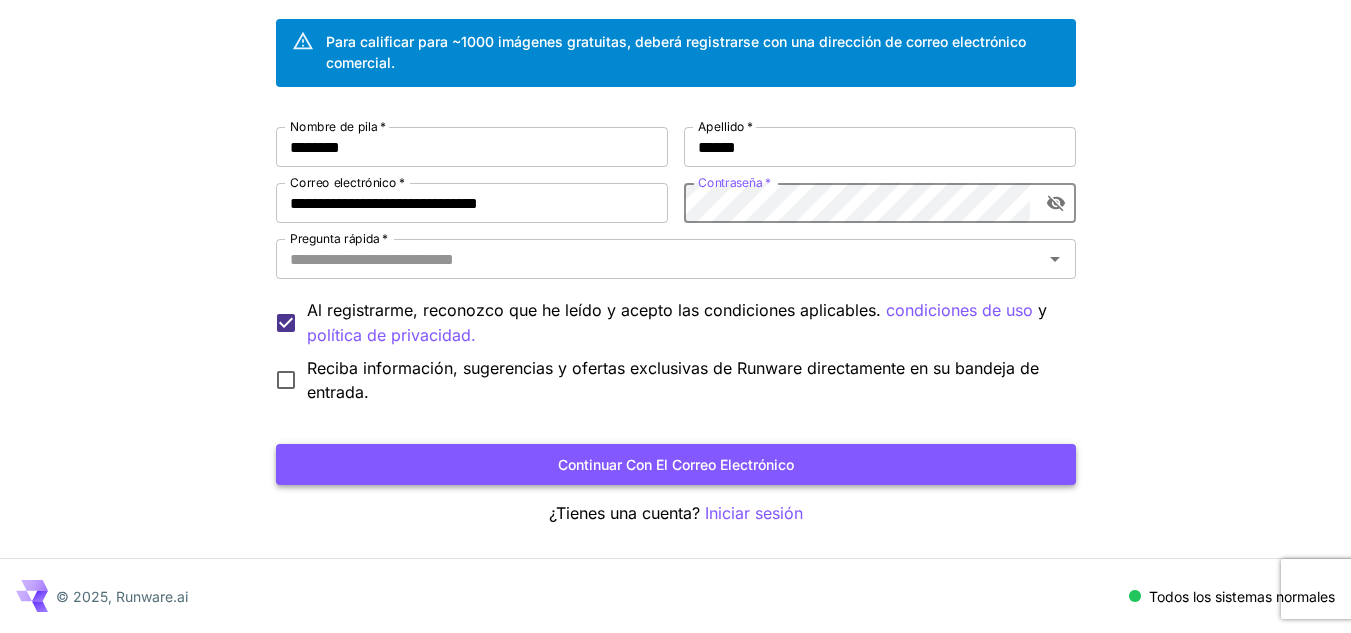 click on "Continuar con el correo electrónico" at bounding box center (676, 464) 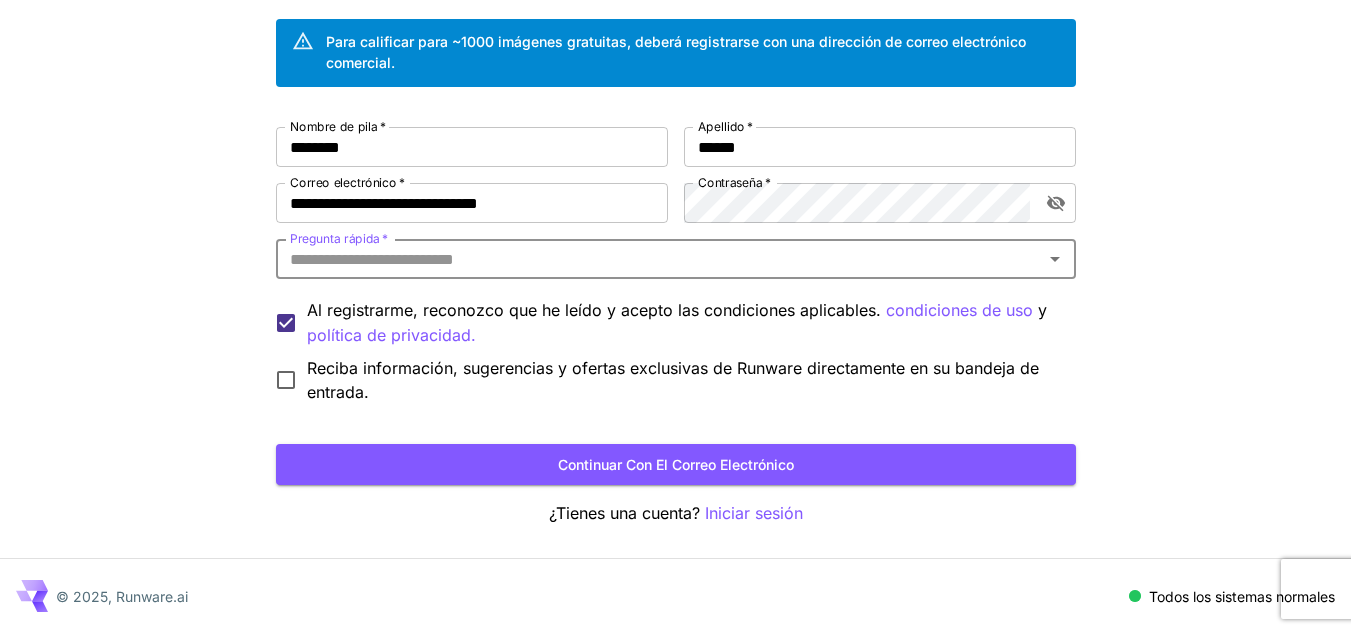 click on "Pregunta rápida    *" at bounding box center [659, 259] 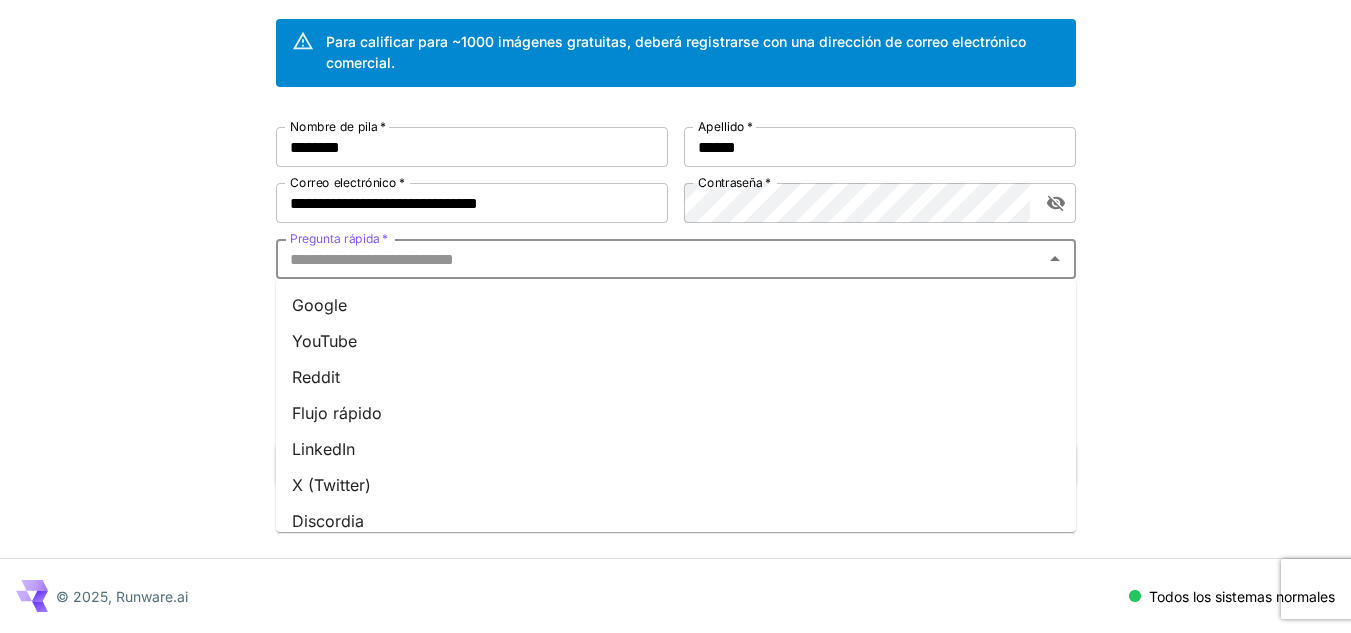click on "Google" at bounding box center [319, 305] 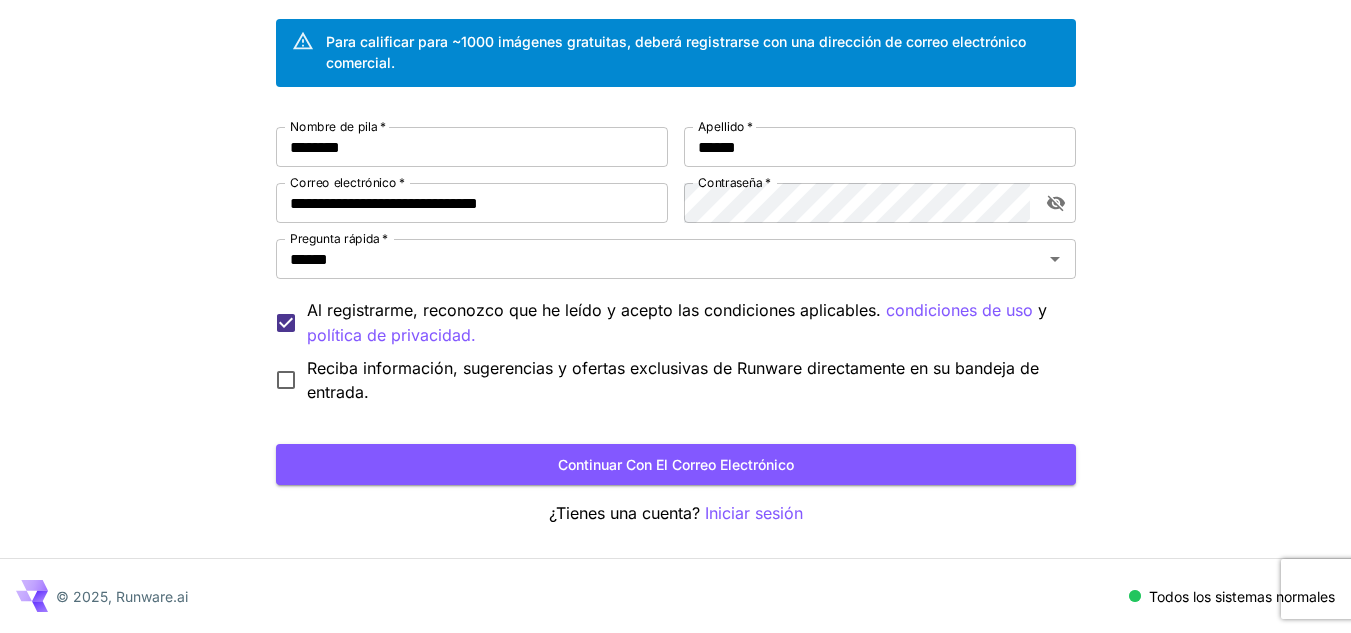 click on "Continuar con el correo electrónico" at bounding box center (676, 464) 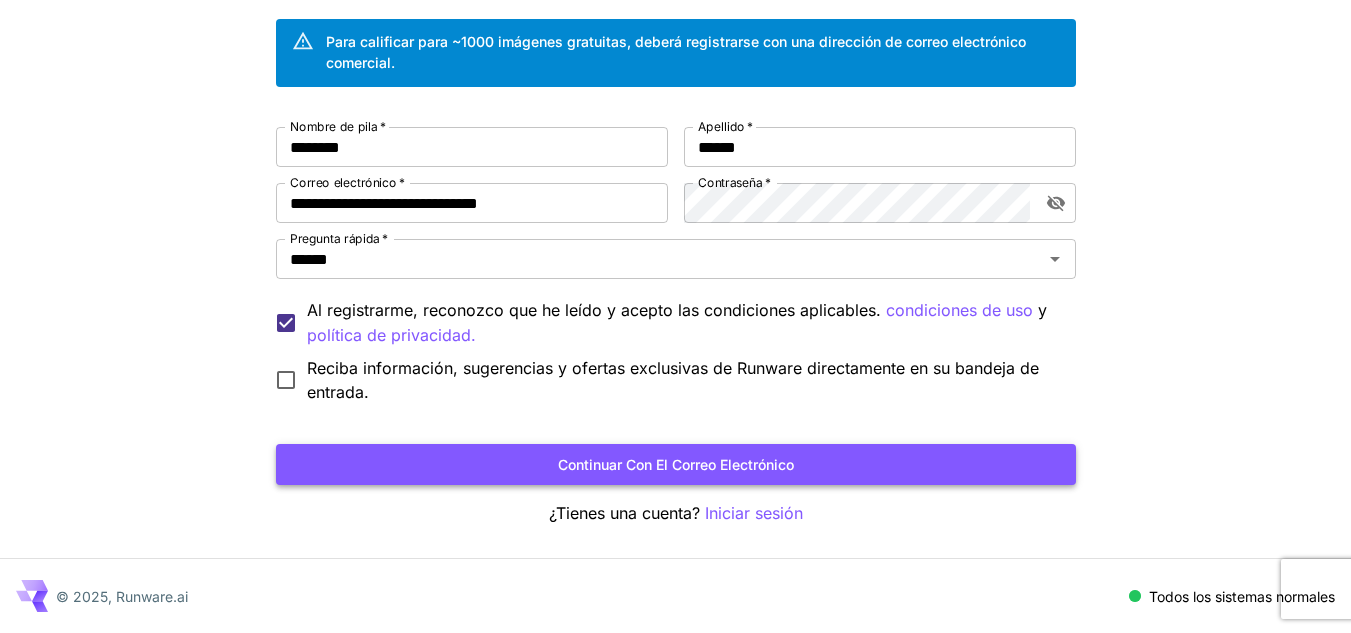 scroll, scrollTop: 0, scrollLeft: 0, axis: both 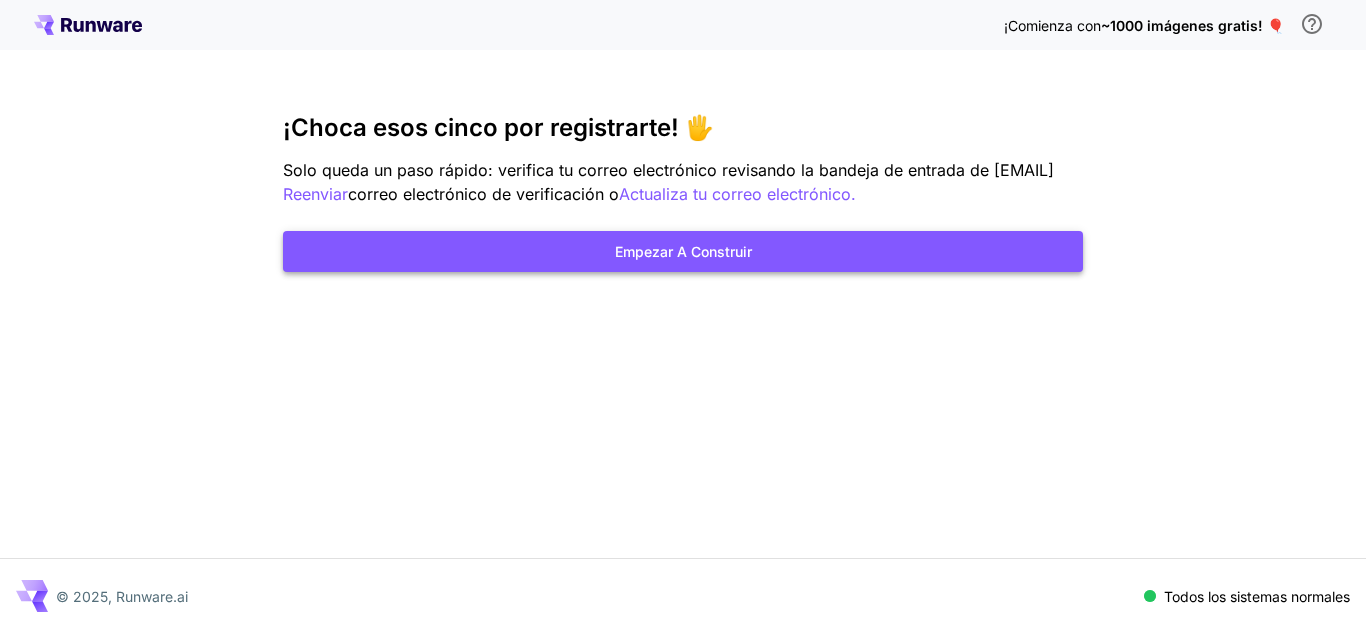 click on "Empezar a construir" at bounding box center [683, 251] 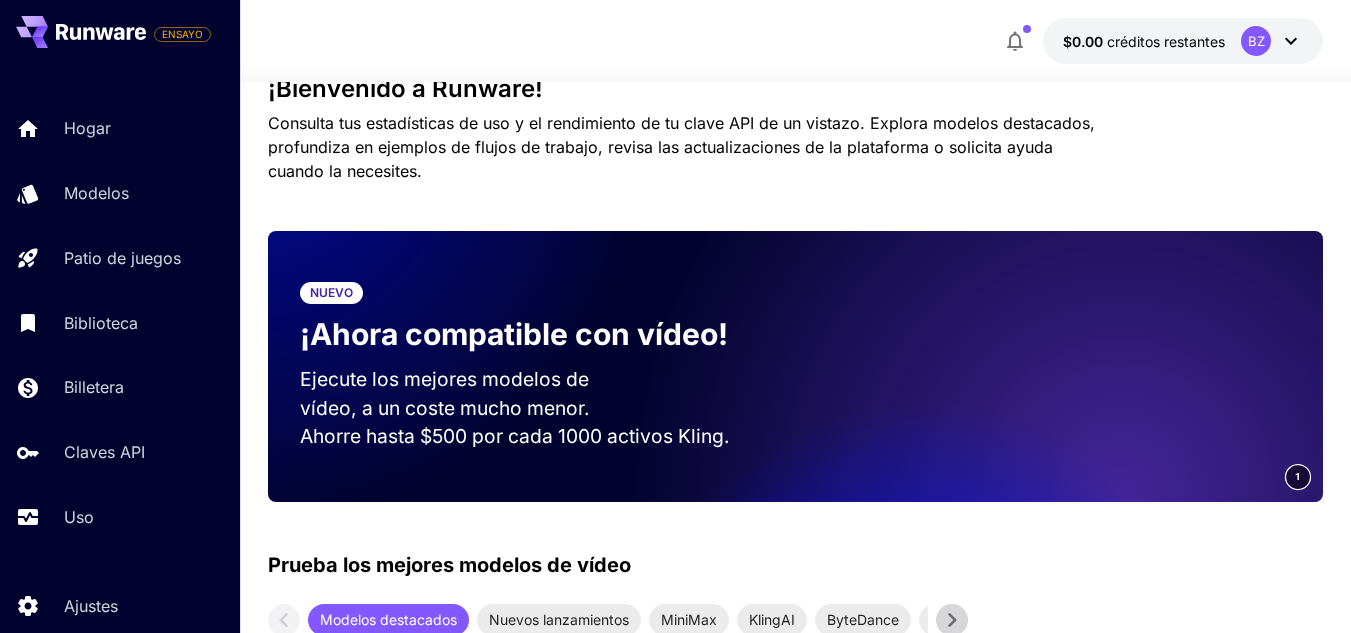 scroll, scrollTop: 0, scrollLeft: 0, axis: both 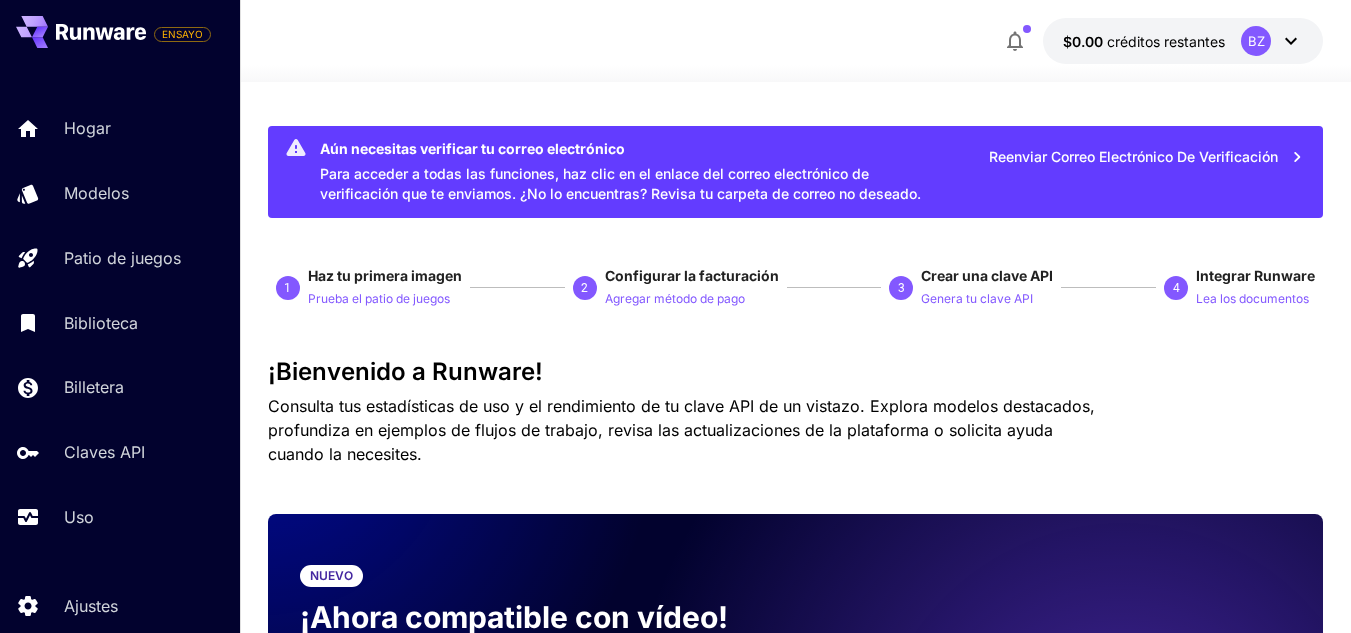 click 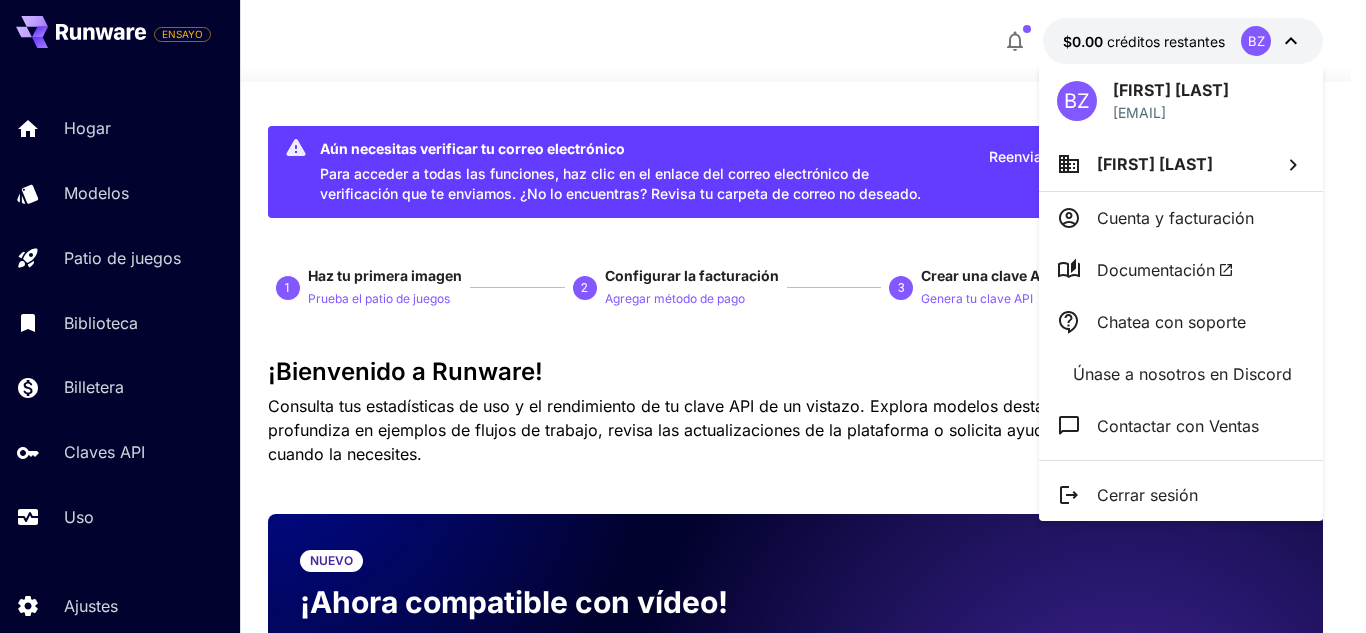 click at bounding box center [683, 316] 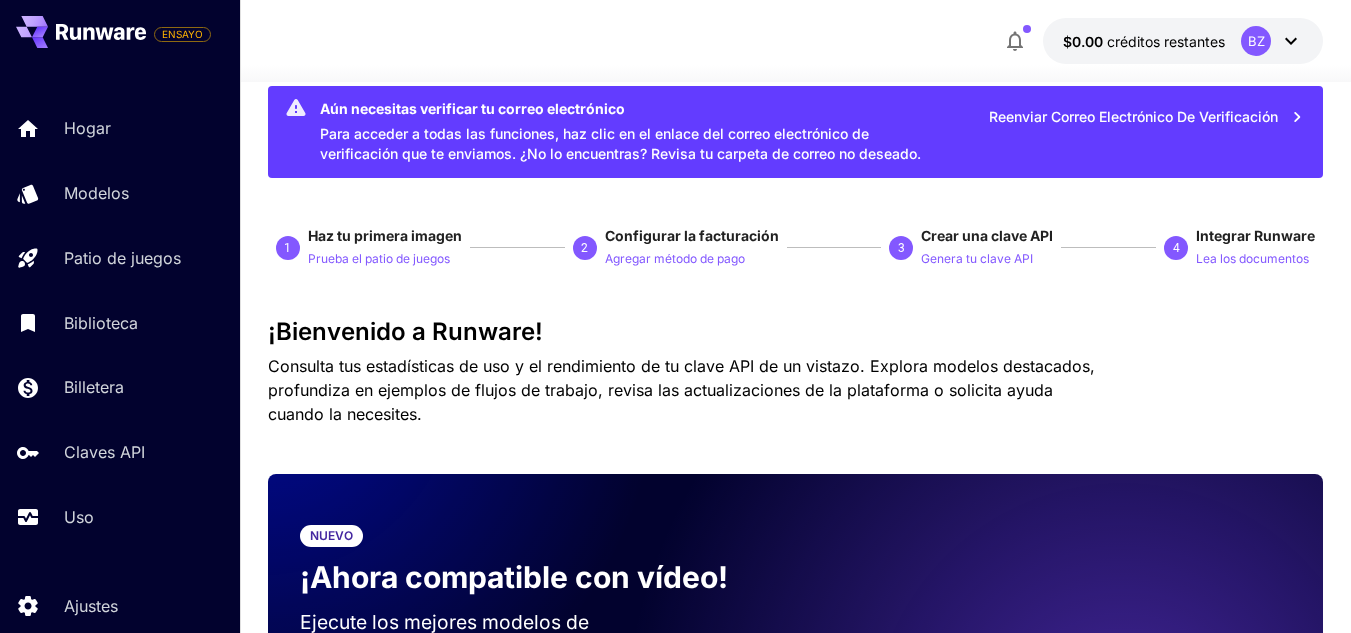 scroll, scrollTop: 0, scrollLeft: 0, axis: both 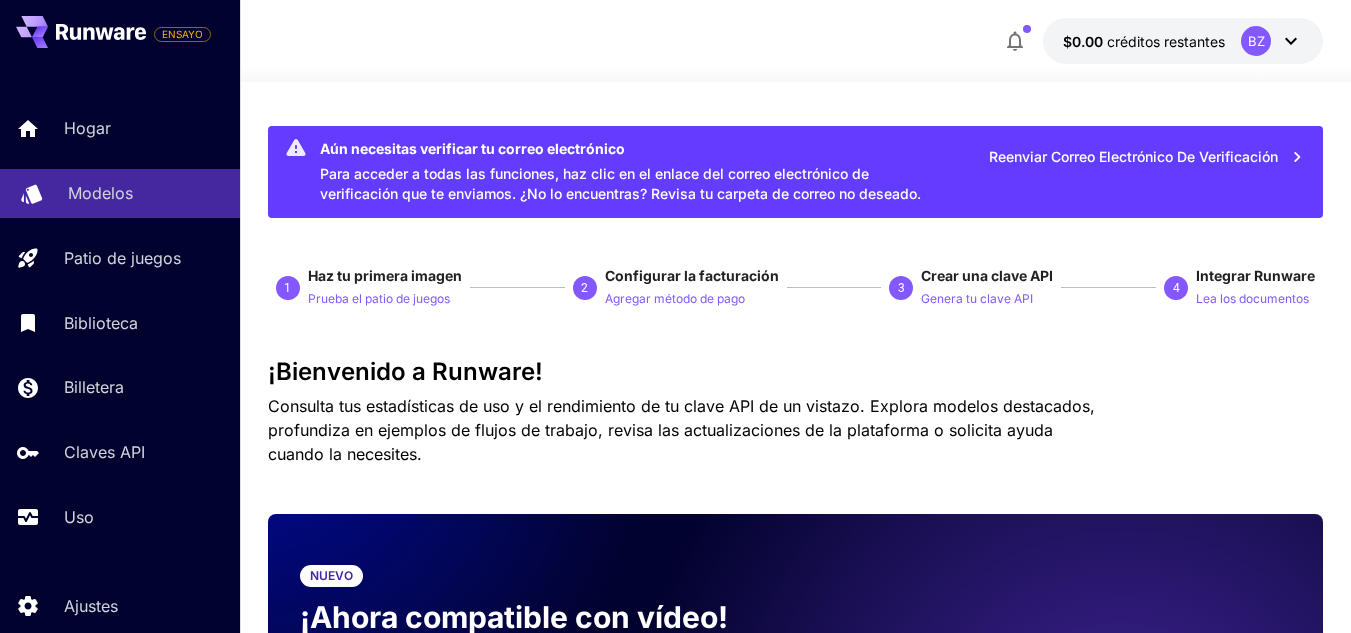 click on "Modelos" at bounding box center [100, 193] 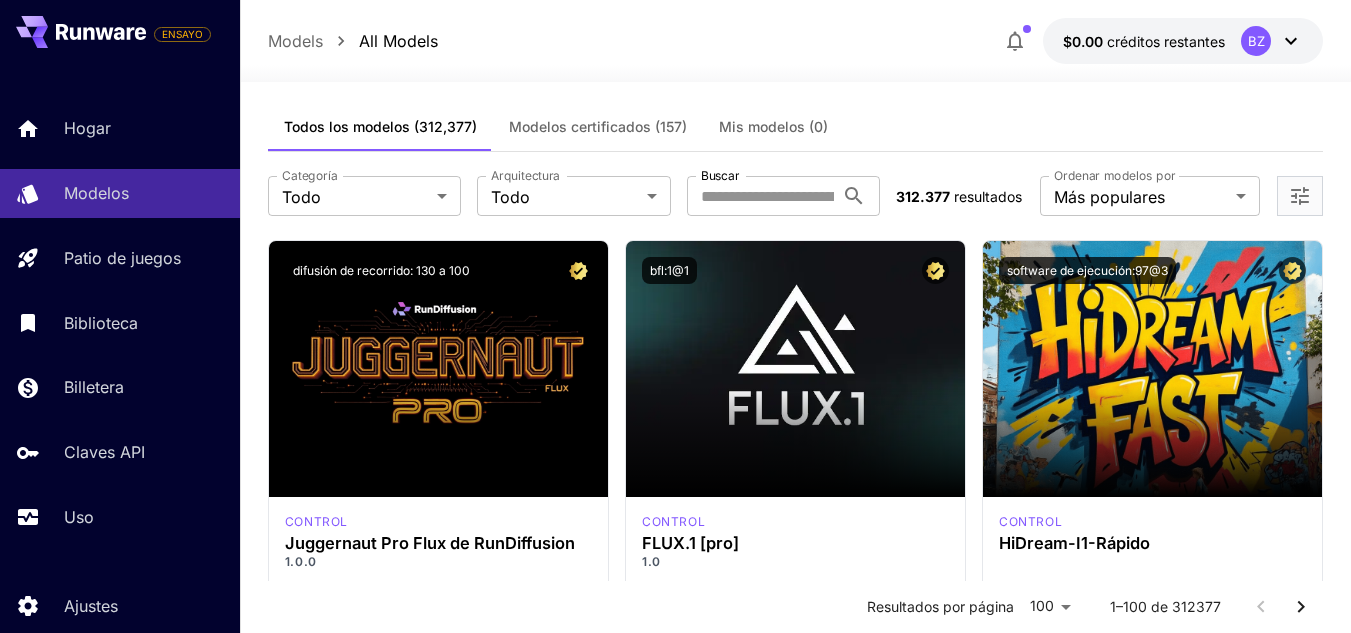 scroll, scrollTop: 0, scrollLeft: 0, axis: both 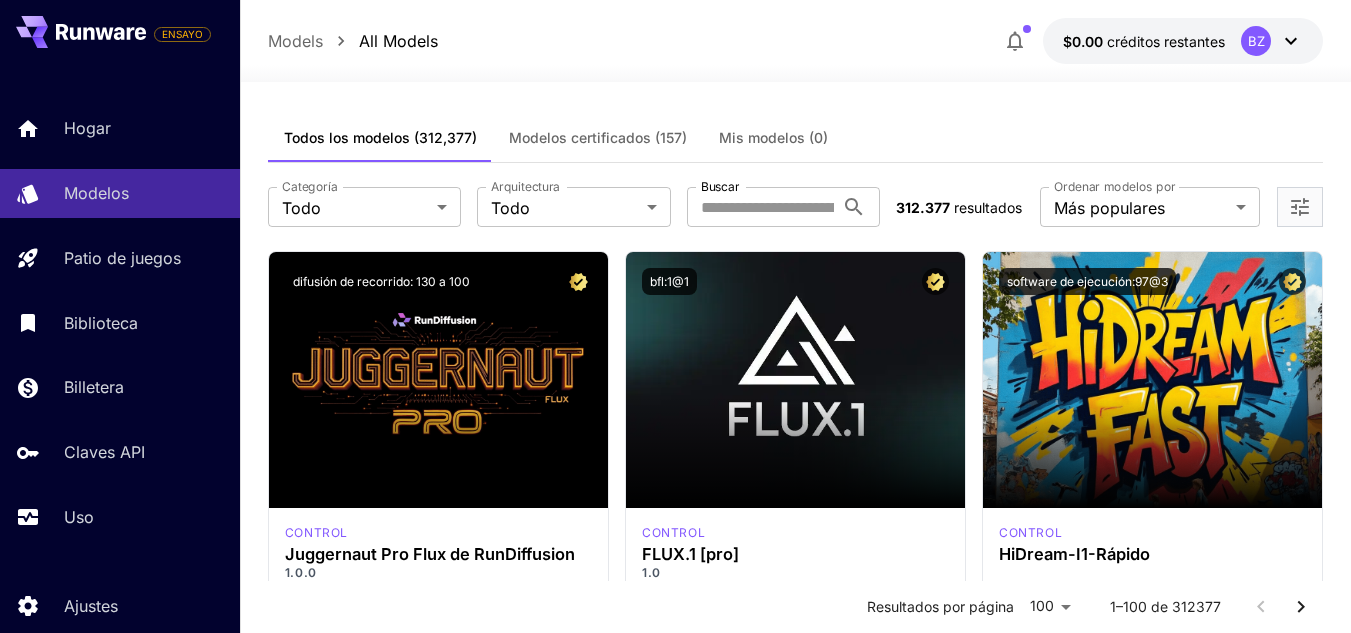 click on "Modelos certificados (157)" at bounding box center (598, 137) 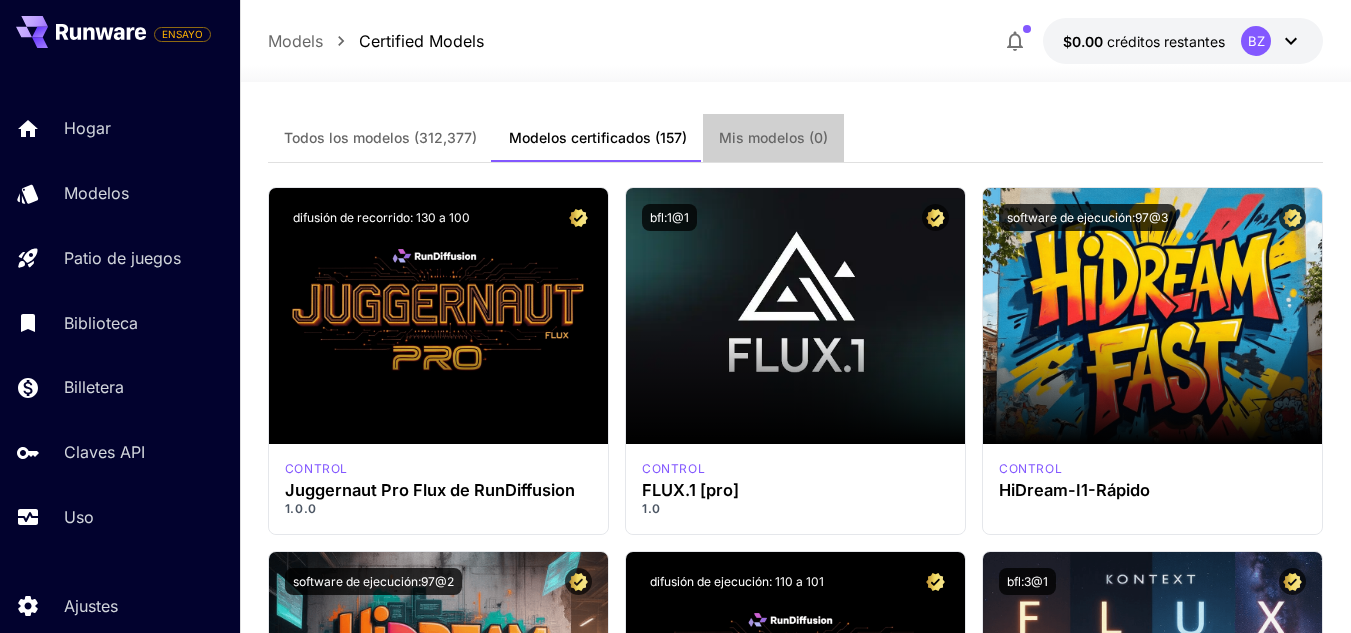 click on "Mis modelos (0)" at bounding box center [773, 137] 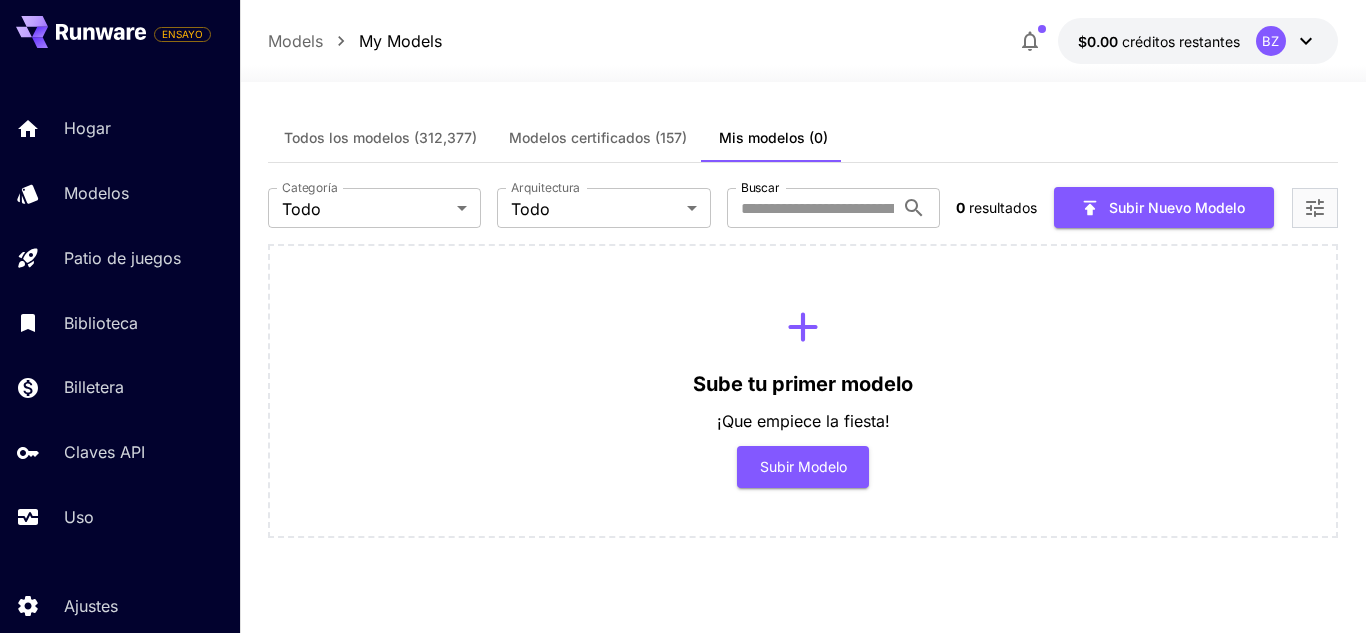 click on "Sube tu primer modelo ¡Que empiece la fiesta! Subir modelo" at bounding box center (803, 390) 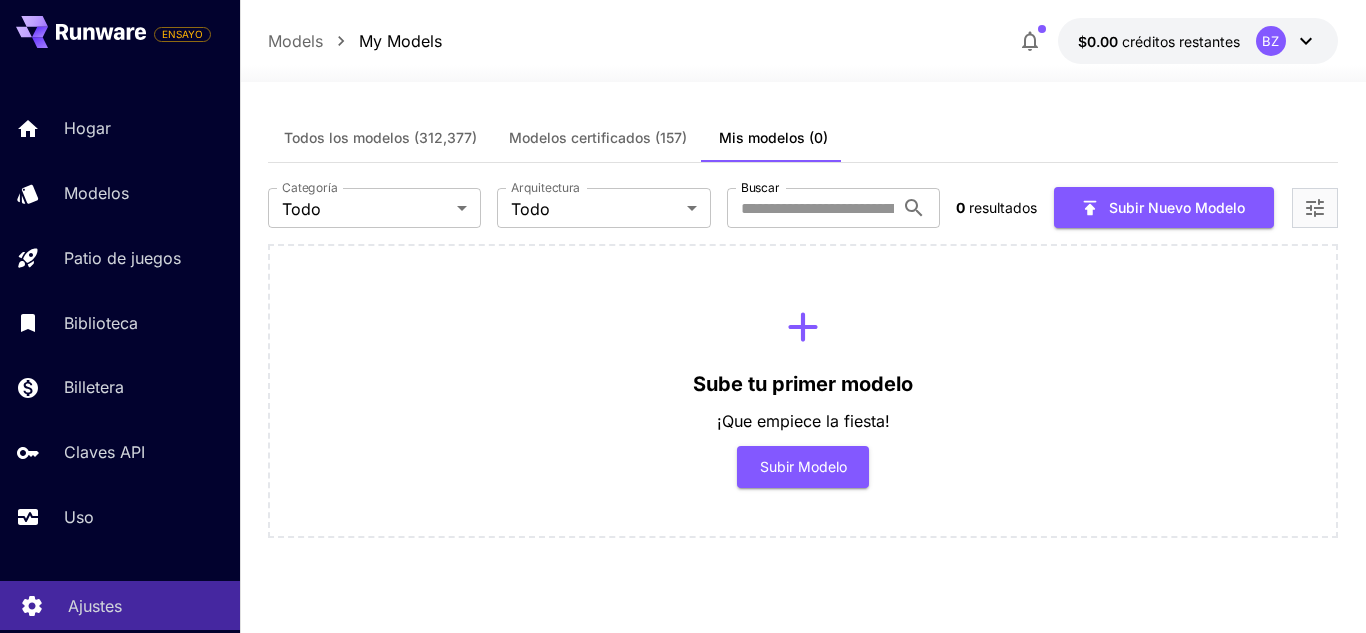 click on "Ajustes" at bounding box center [95, 606] 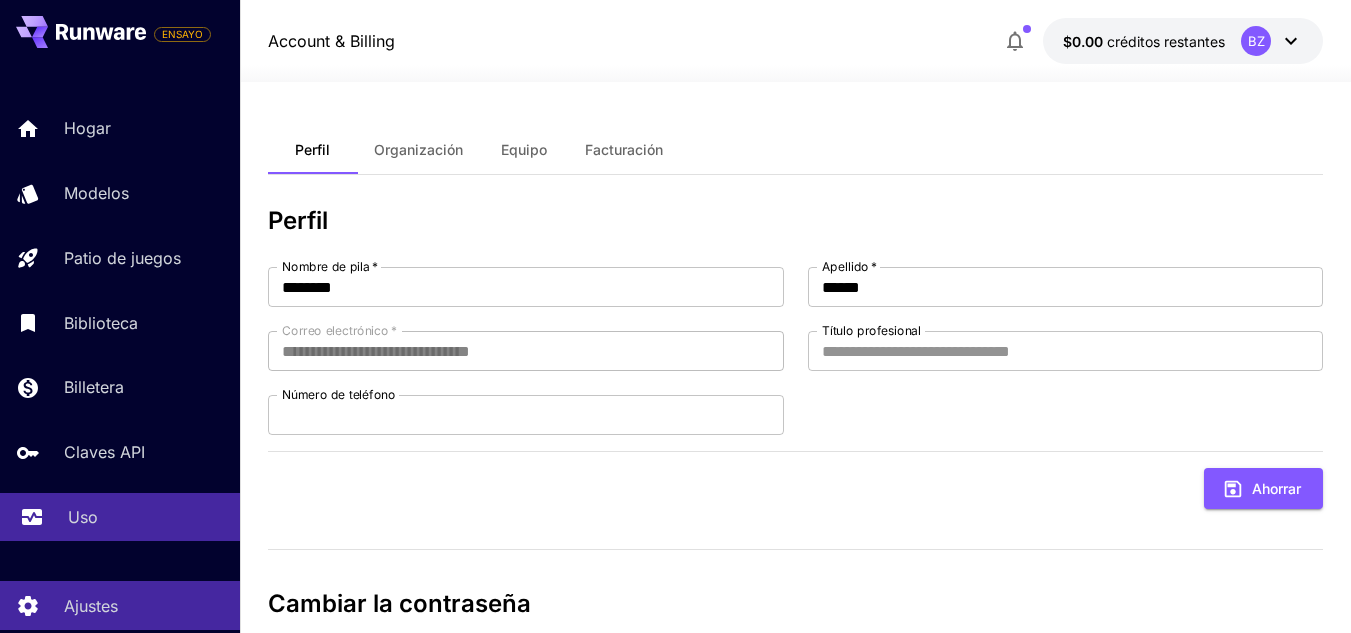 click on "Uso" at bounding box center [83, 517] 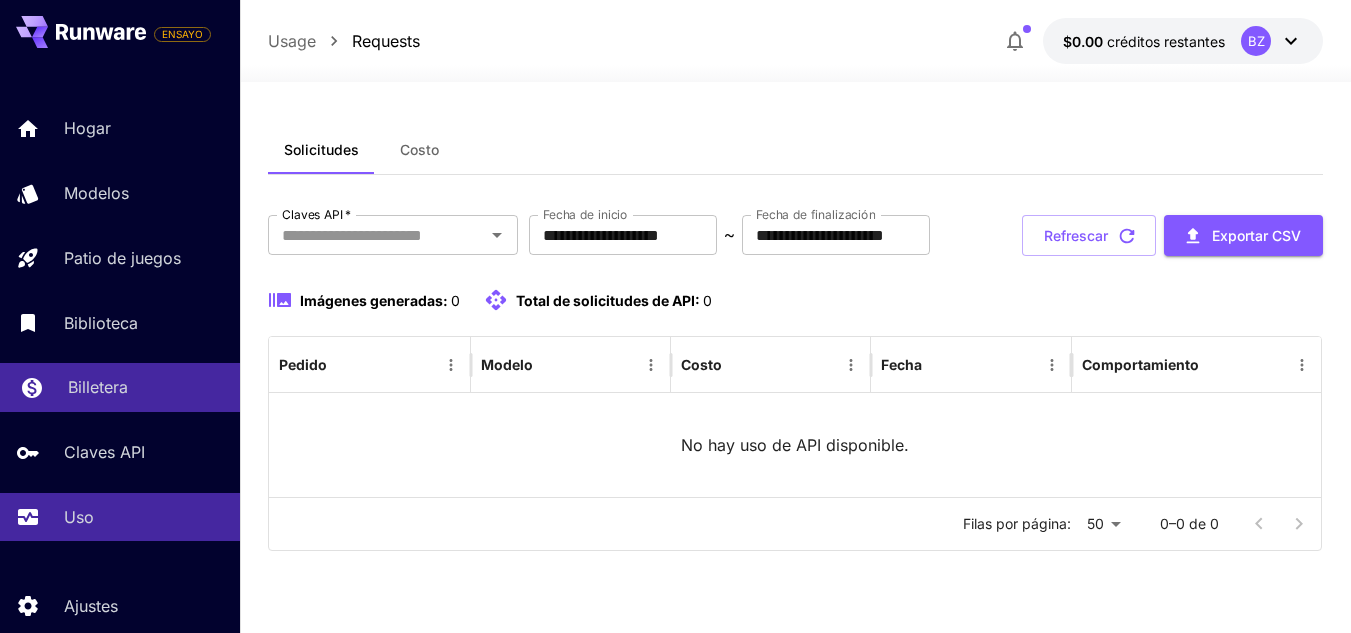 click on "Billetera" at bounding box center (98, 387) 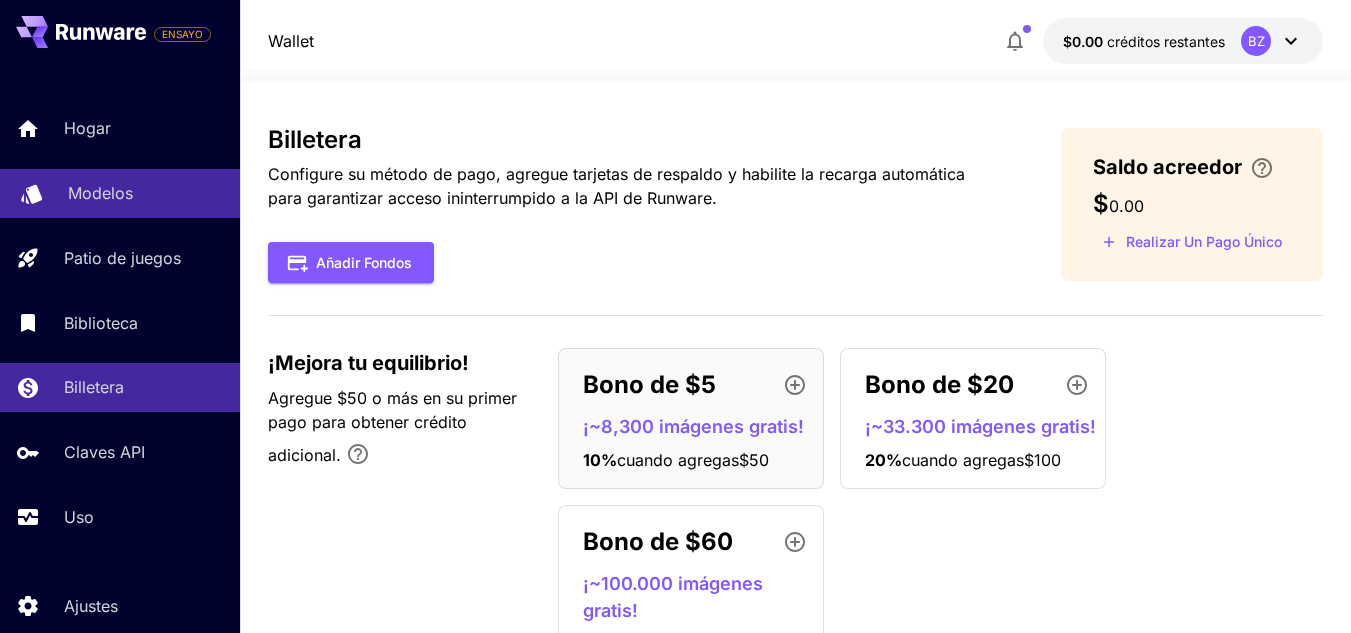 click on "Modelos" at bounding box center (100, 193) 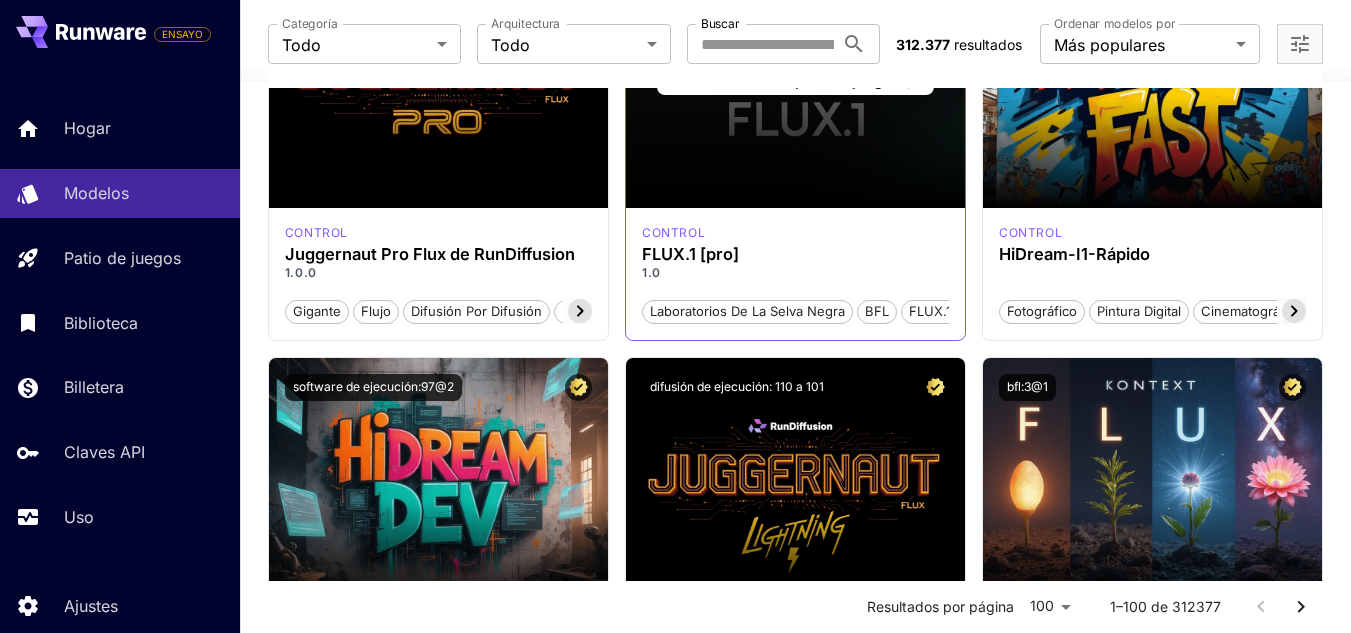 scroll, scrollTop: 0, scrollLeft: 0, axis: both 